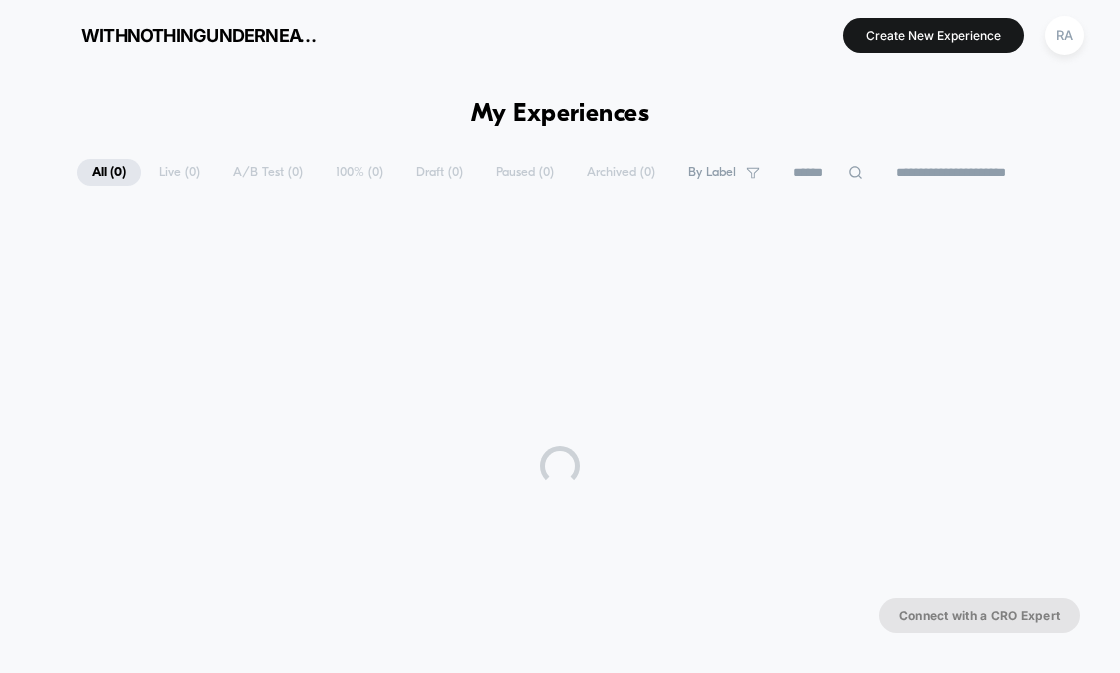 scroll, scrollTop: 0, scrollLeft: 0, axis: both 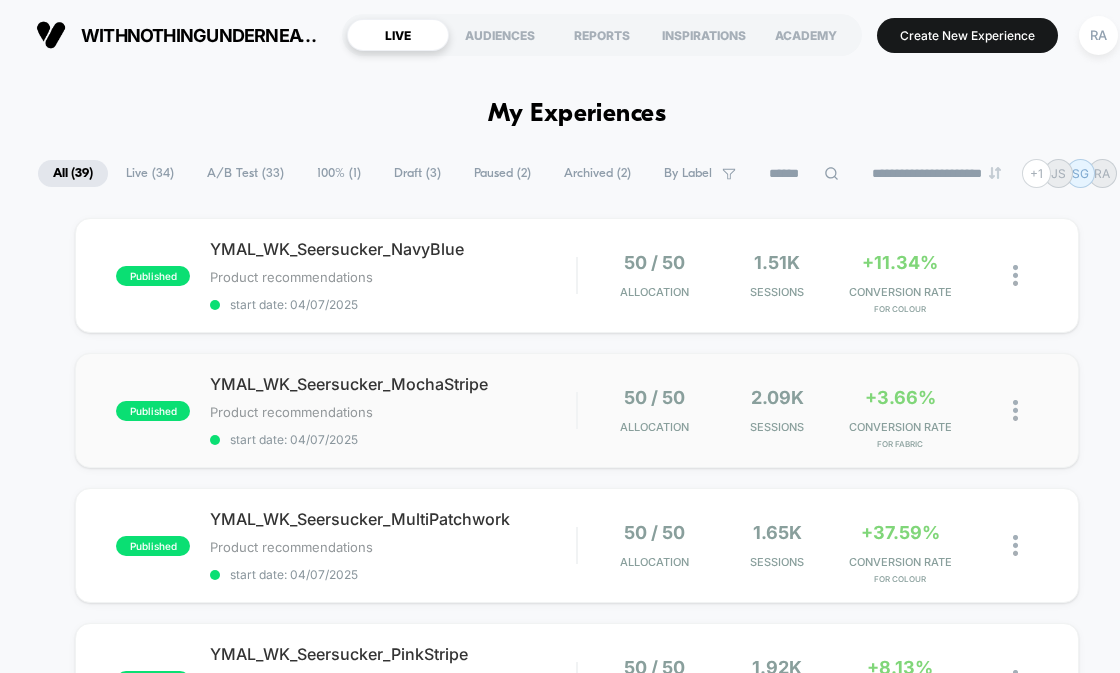 click on "published YMAL_WK_Seersucker_MochaStripe Product recommendations Click to edit experience details Product recommendations start date: [DATE] 50 / 50 Allocation 2.09k Sessions +3.66% CONVERSION RATE for Fabric" at bounding box center [577, 410] 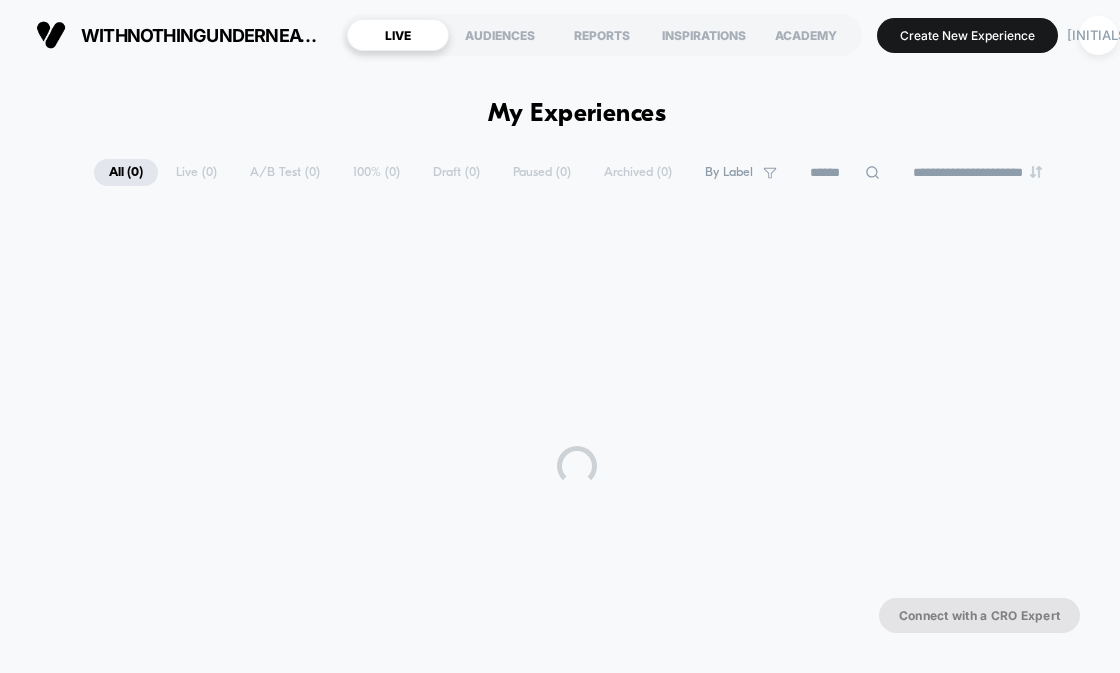 scroll, scrollTop: 0, scrollLeft: 0, axis: both 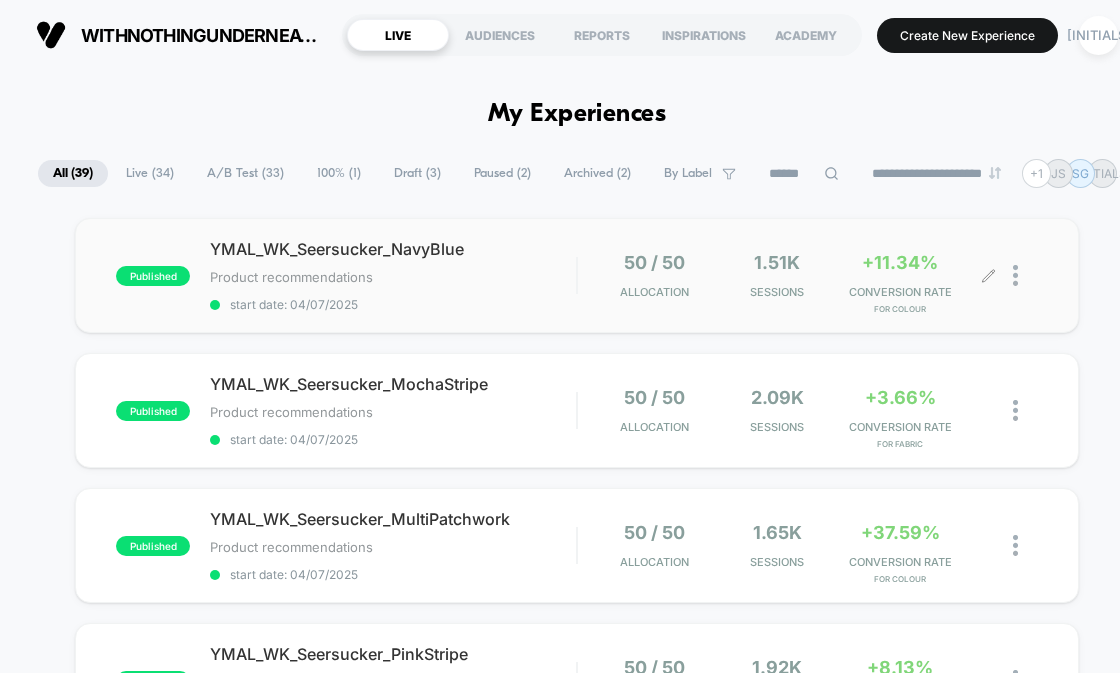 click at bounding box center [1013, 275] 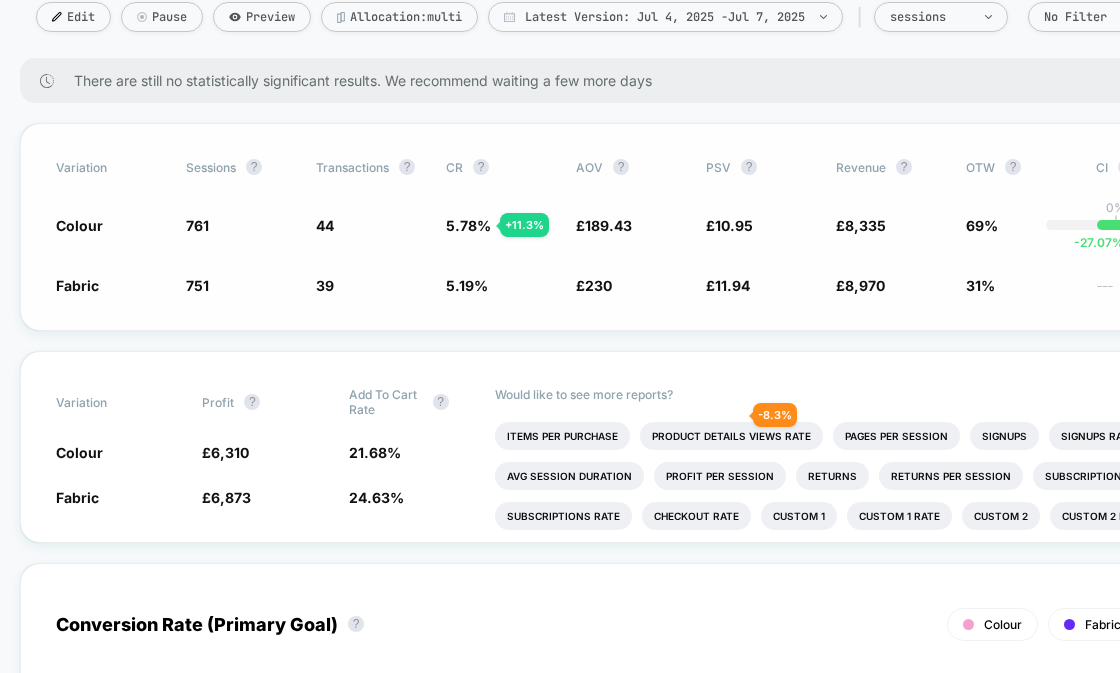 scroll, scrollTop: 338, scrollLeft: 0, axis: vertical 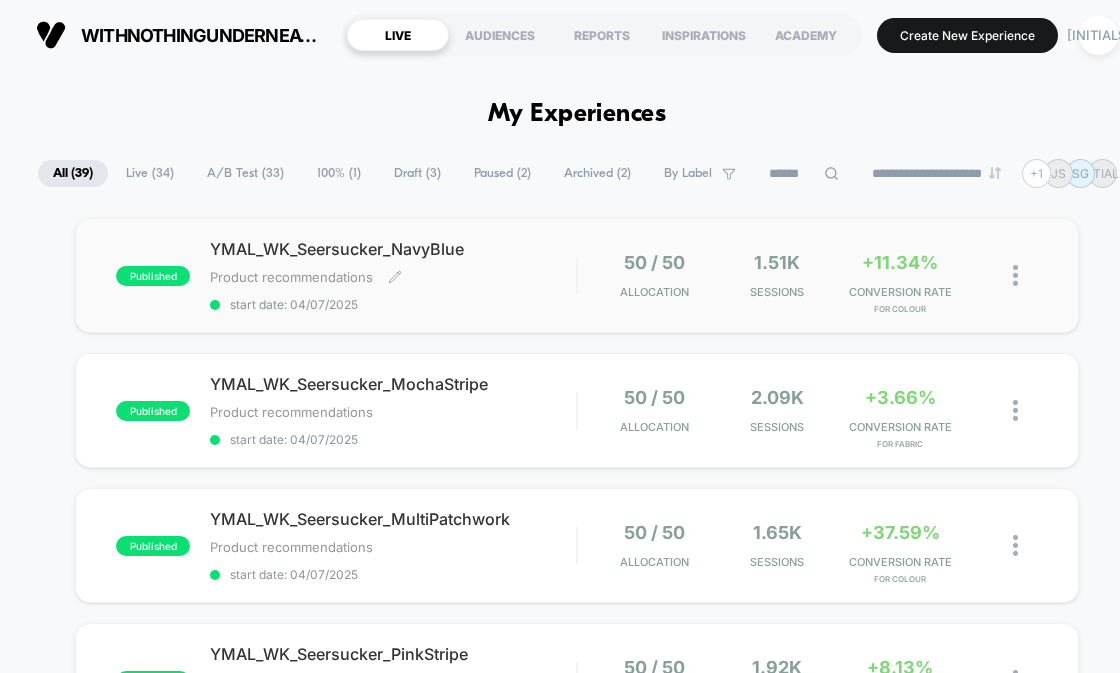 click on "YMAL_WK_Seersucker_NavyBlue" at bounding box center [393, 249] 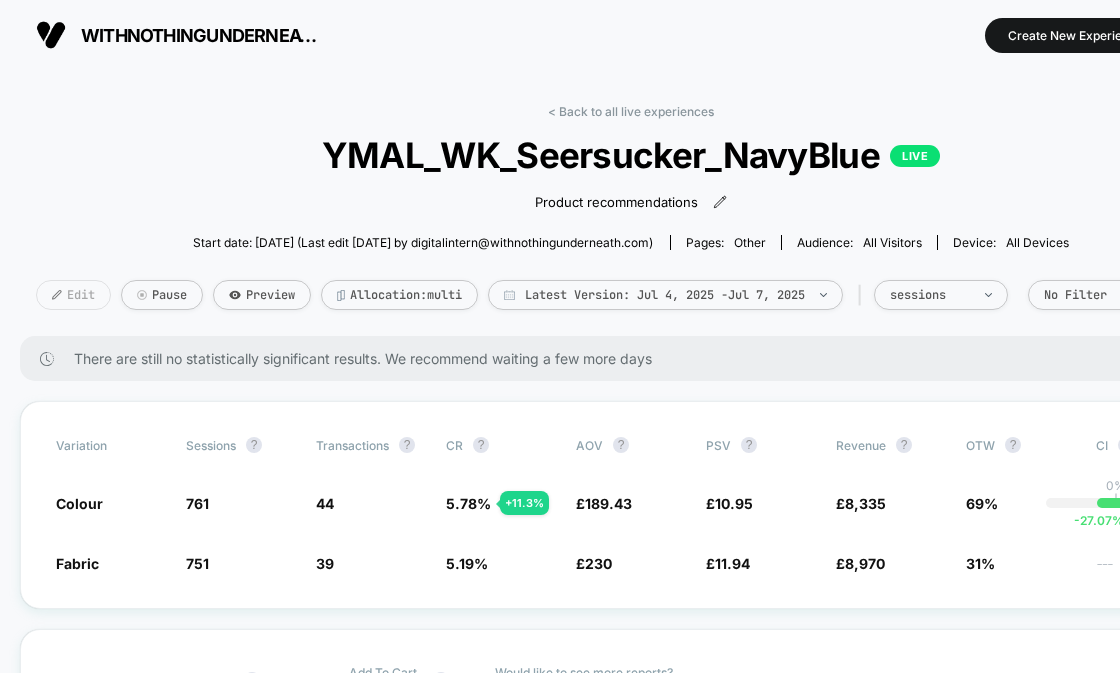 click on "Edit" at bounding box center (73, 295) 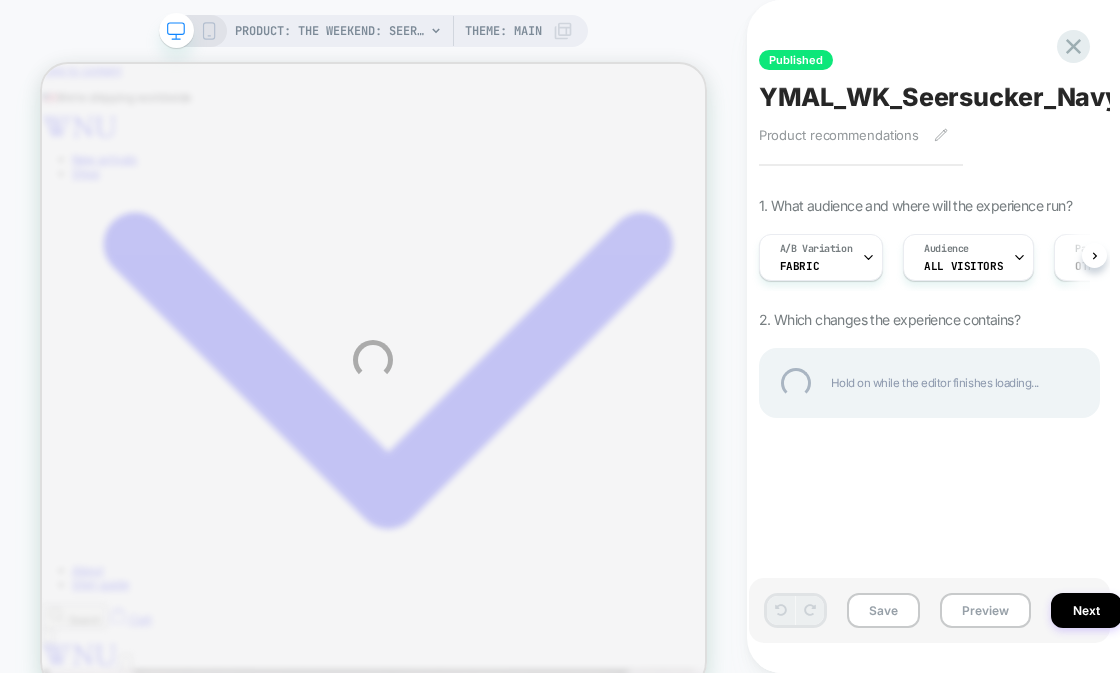 scroll, scrollTop: 0, scrollLeft: 0, axis: both 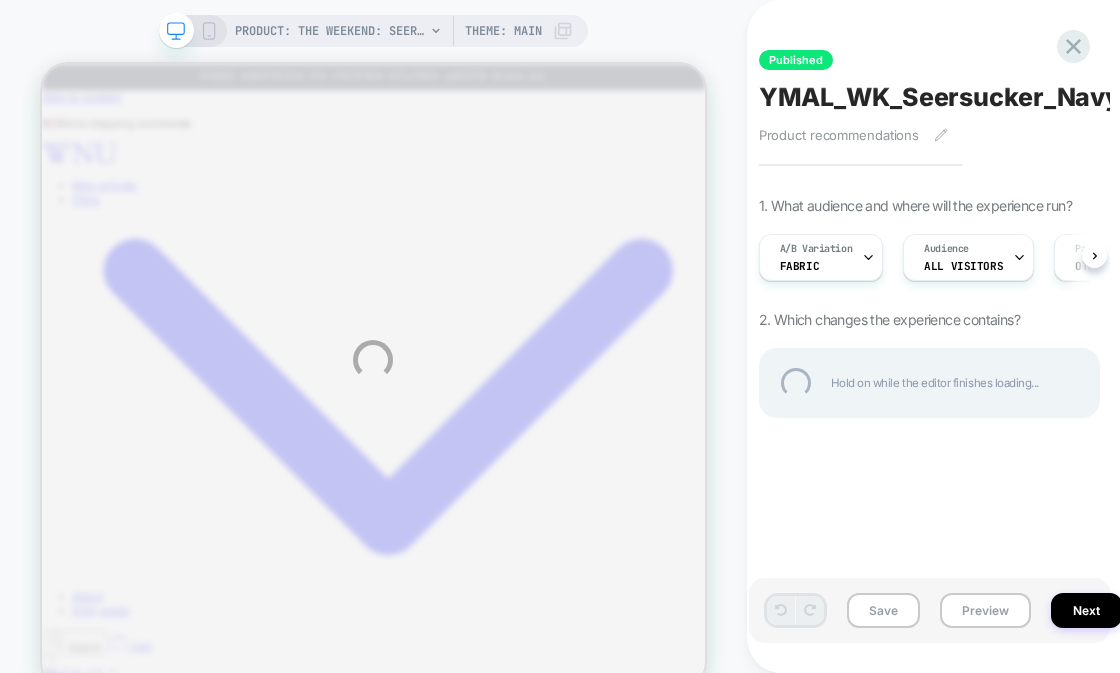 click on "PRODUCT: The Weekend: Seersucker, Navy Blue PRODUCT: The Weekend: Seersucker, Navy Blue Theme: MAIN Published YMAL_WK_Seersucker_NavyBlue Product recommendations Click to edit experience details Product recommendations 1. What audience and where will the experience run? A/B Variation Fabric Audience All Visitors Pages OTHER Devices ALL DEVICES Trigger Page Load 2. Which changes the experience contains? Hold on while the editor finishes loading... Save Preview Next" at bounding box center (560, 360) 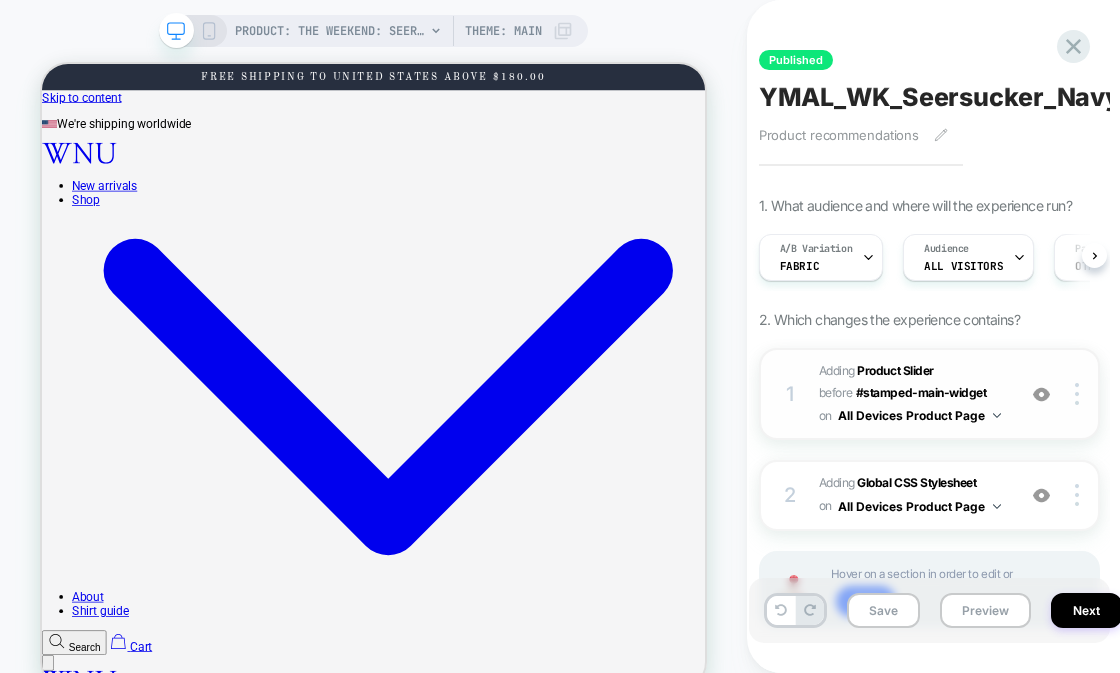 scroll, scrollTop: 0, scrollLeft: 163, axis: horizontal 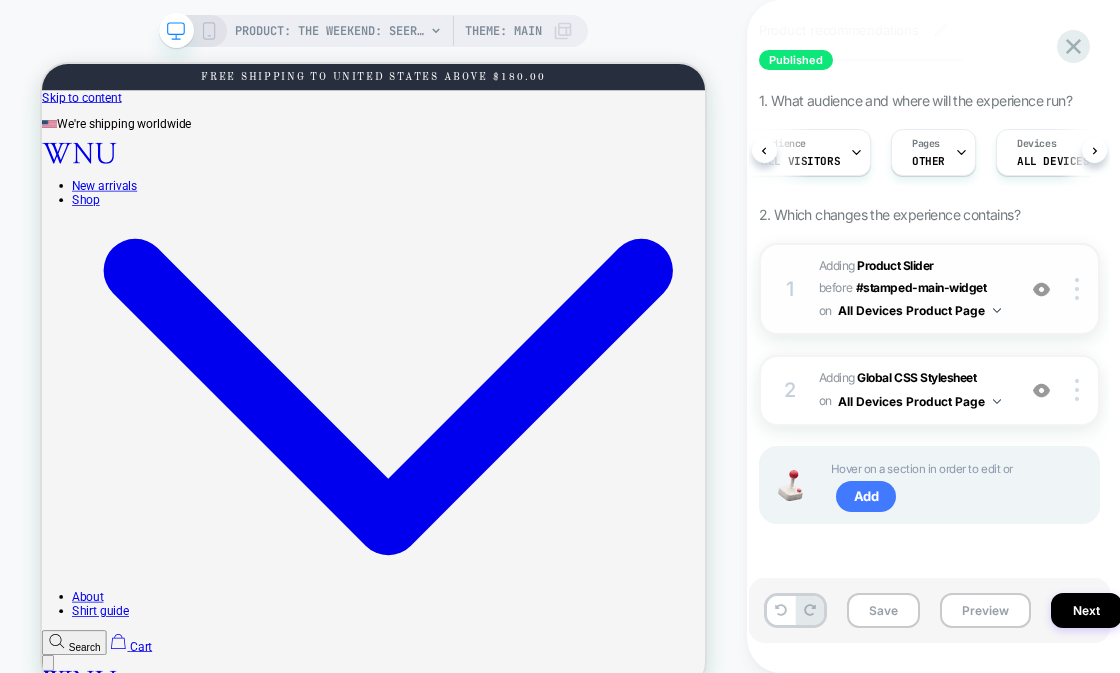 click on "1 #_loomi_addon_1750926414415_dup1751527877_dup1751539097_dup1751541215_dup1751543981_dup1751556278_dup1751556788_dup1751557503_dup1751558654_dup1751559425_dup1751616810_dup1751617301_dup1751617759_dup1751618319_dup1751618524_dup1751619560_dup1751620032_dup1751620464_dup1751621008_dup1751621307_dup1751622887_dup1751623024_dup1751623267_dup1751623431_dup1751623933_dup1751624027_dup1751624237_dup1751624446 Adding Product Slider BEFORE #stamped-main-widget #stamped-main-widget on All Devices Product Page Add Before Add After Duplicate Replace Position Copy CSS Selector Copy Widget Id Rename Target Desktop Delete" at bounding box center (929, 289) 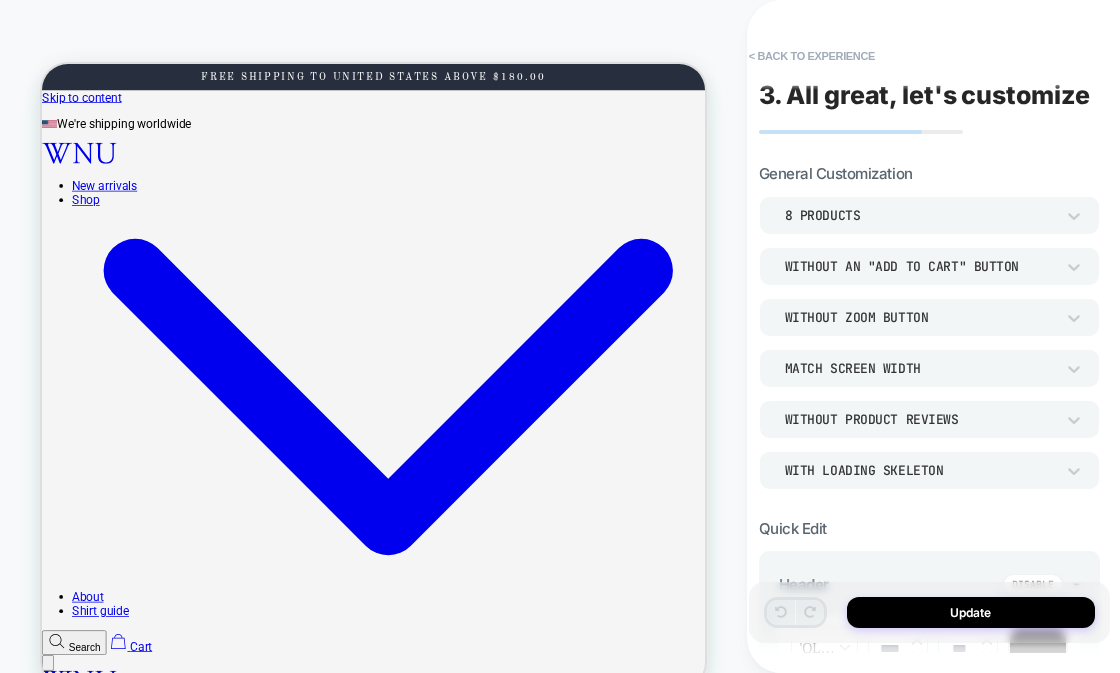 scroll, scrollTop: 1190, scrollLeft: 0, axis: vertical 